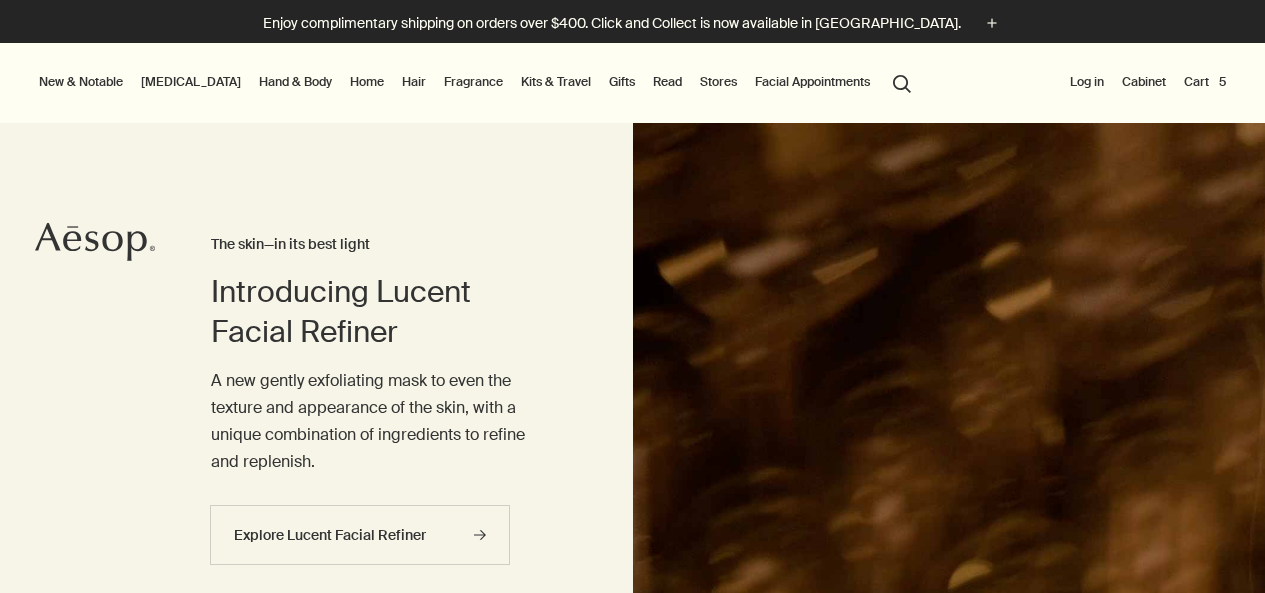 scroll, scrollTop: 0, scrollLeft: 0, axis: both 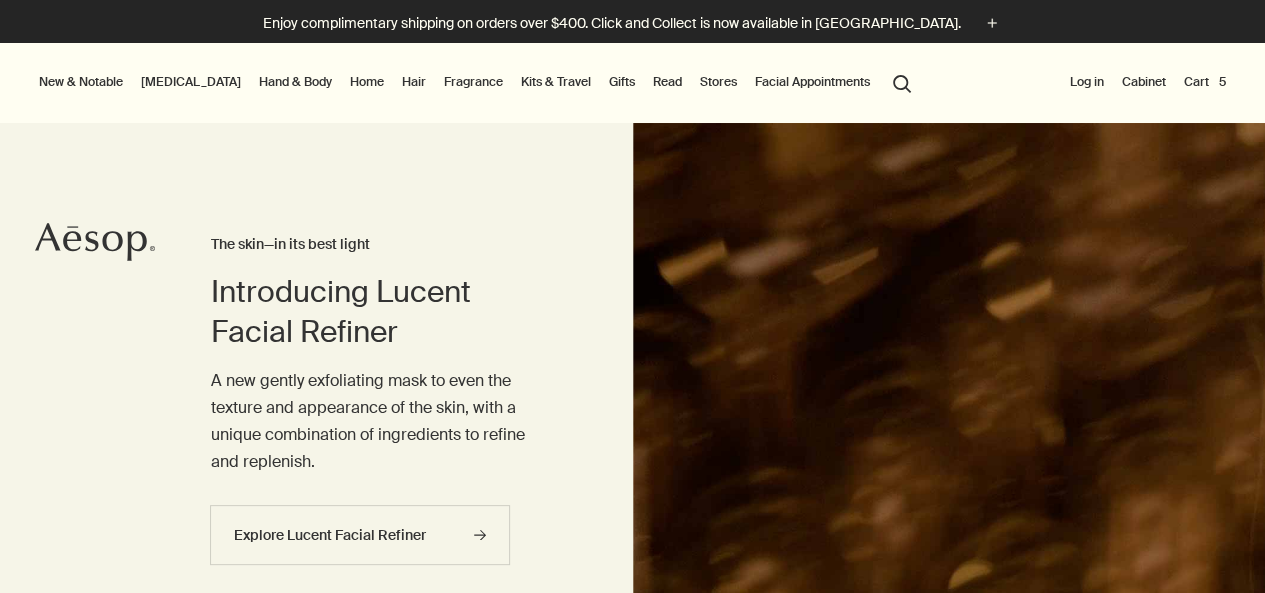click on "search Search" at bounding box center [902, 82] 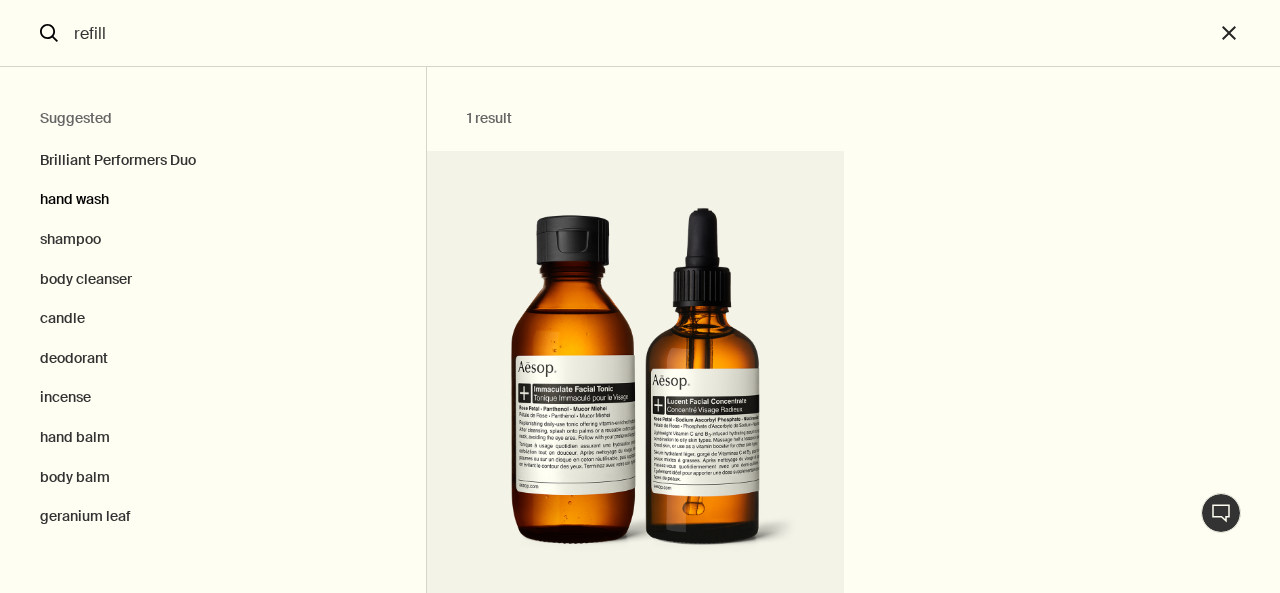click on "hand wash" at bounding box center [213, 200] 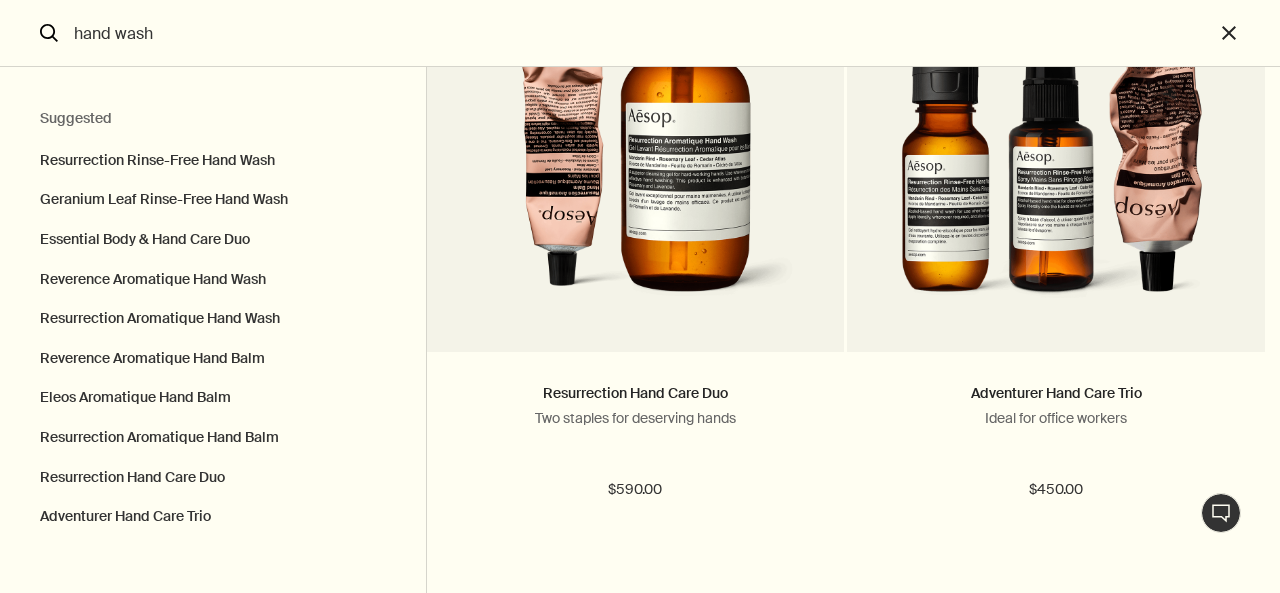 scroll, scrollTop: 3183, scrollLeft: 0, axis: vertical 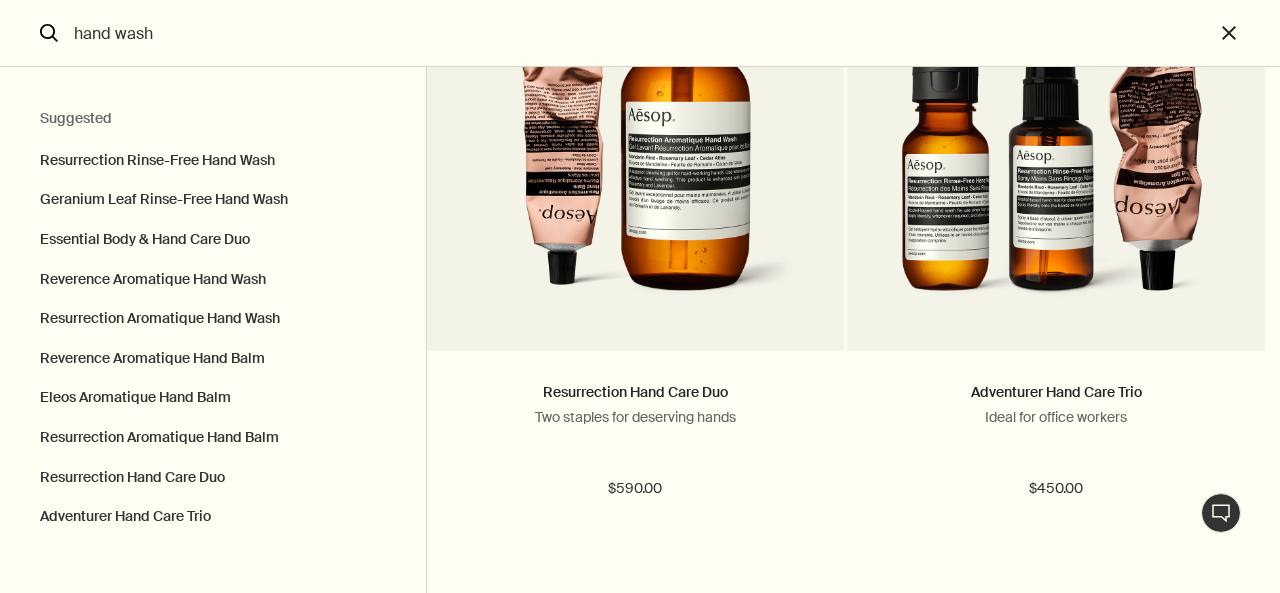 drag, startPoint x: 164, startPoint y: 29, endPoint x: 72, endPoint y: 35, distance: 92.19544 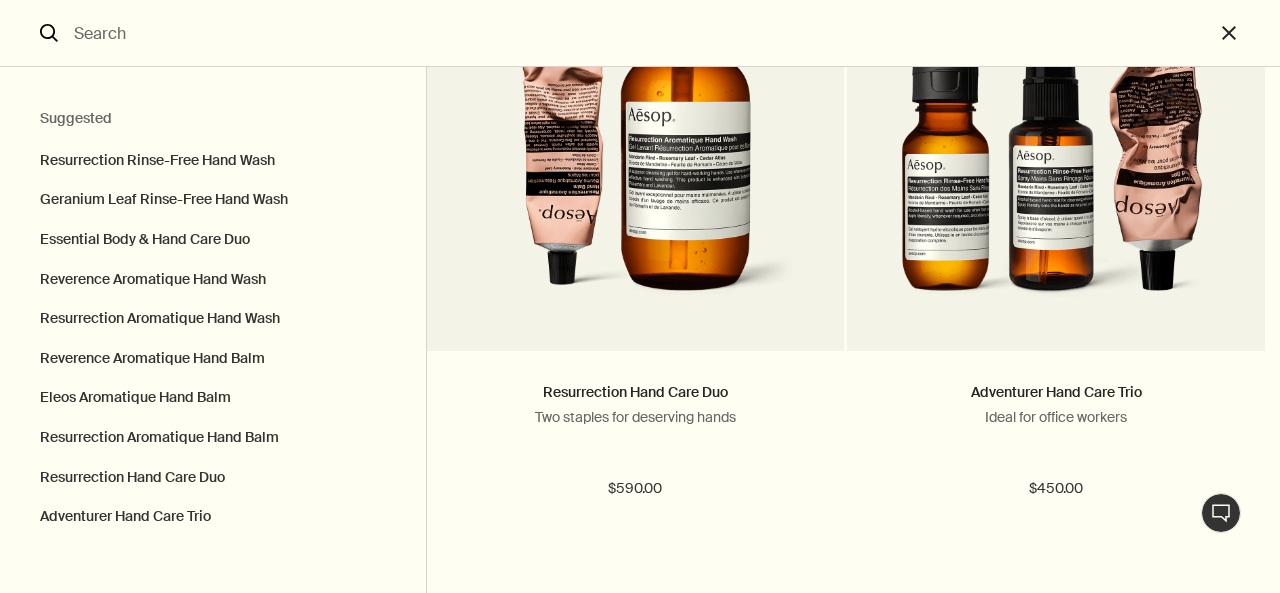 scroll, scrollTop: 0, scrollLeft: 0, axis: both 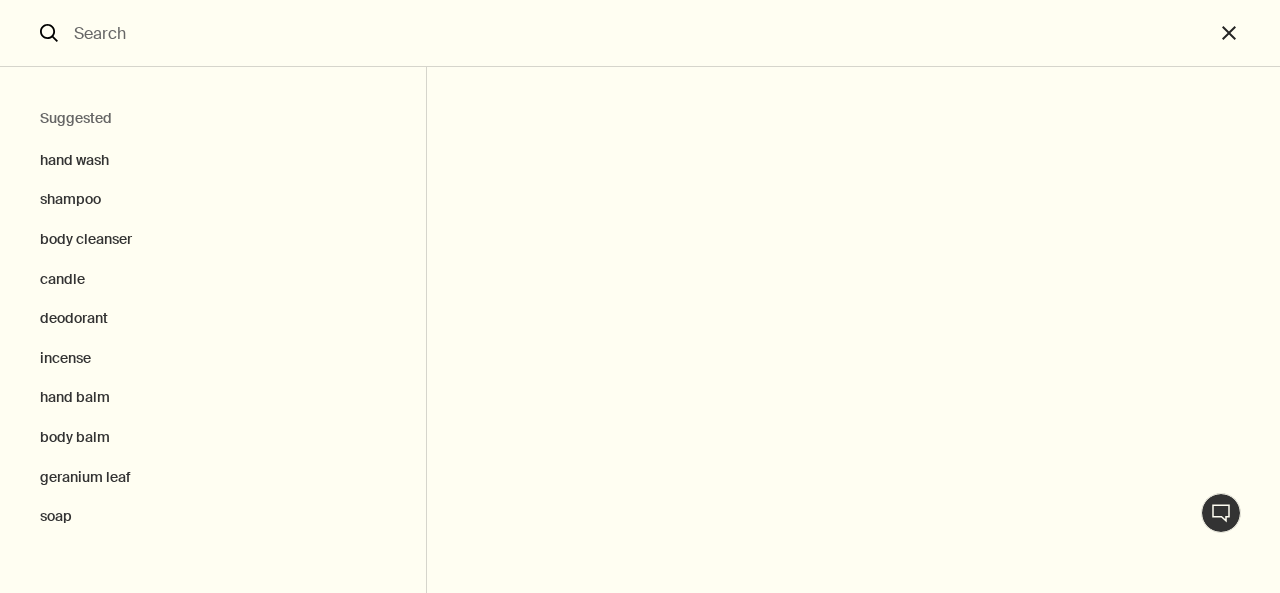 type 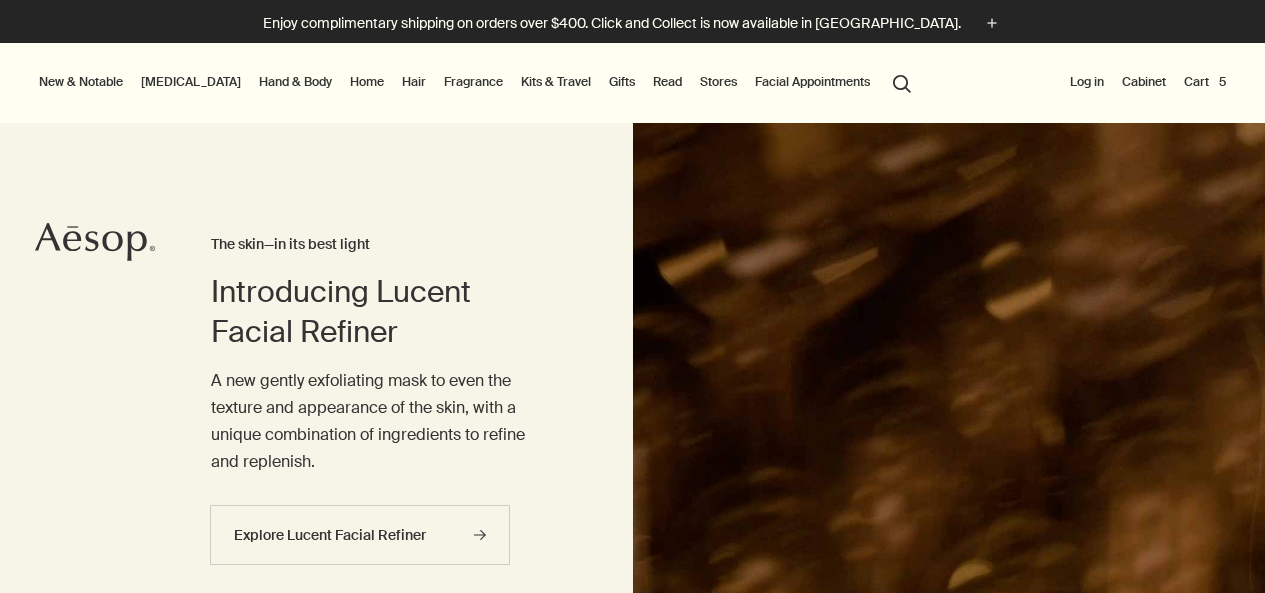 scroll, scrollTop: 0, scrollLeft: 0, axis: both 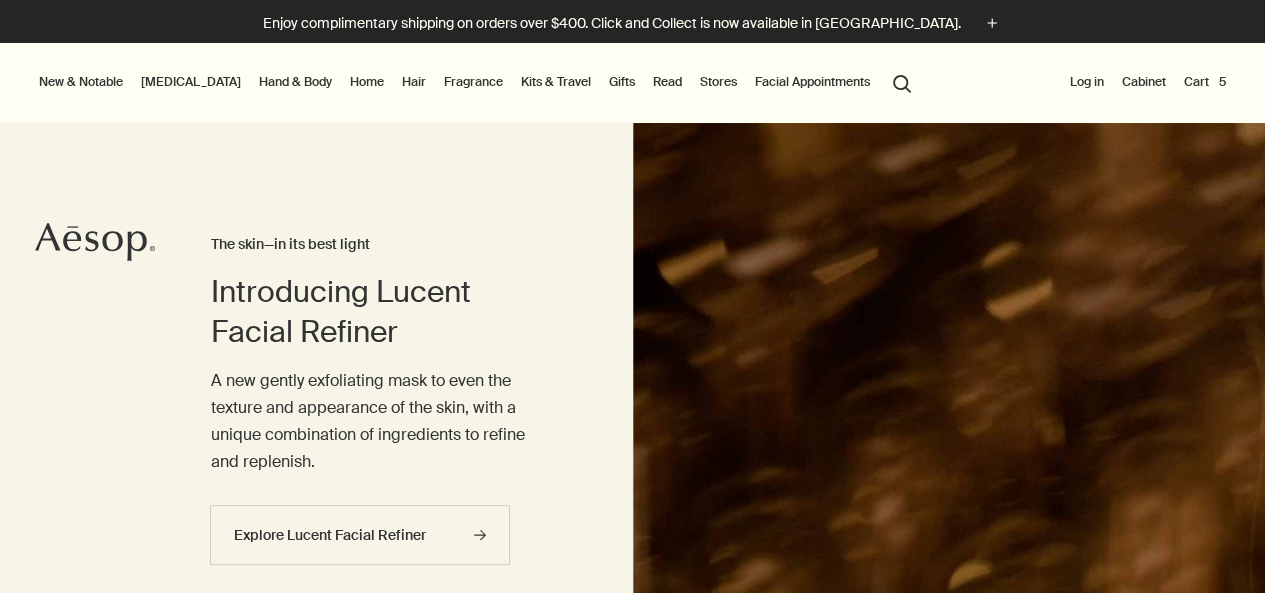 click on "Hand & Body" at bounding box center [295, 82] 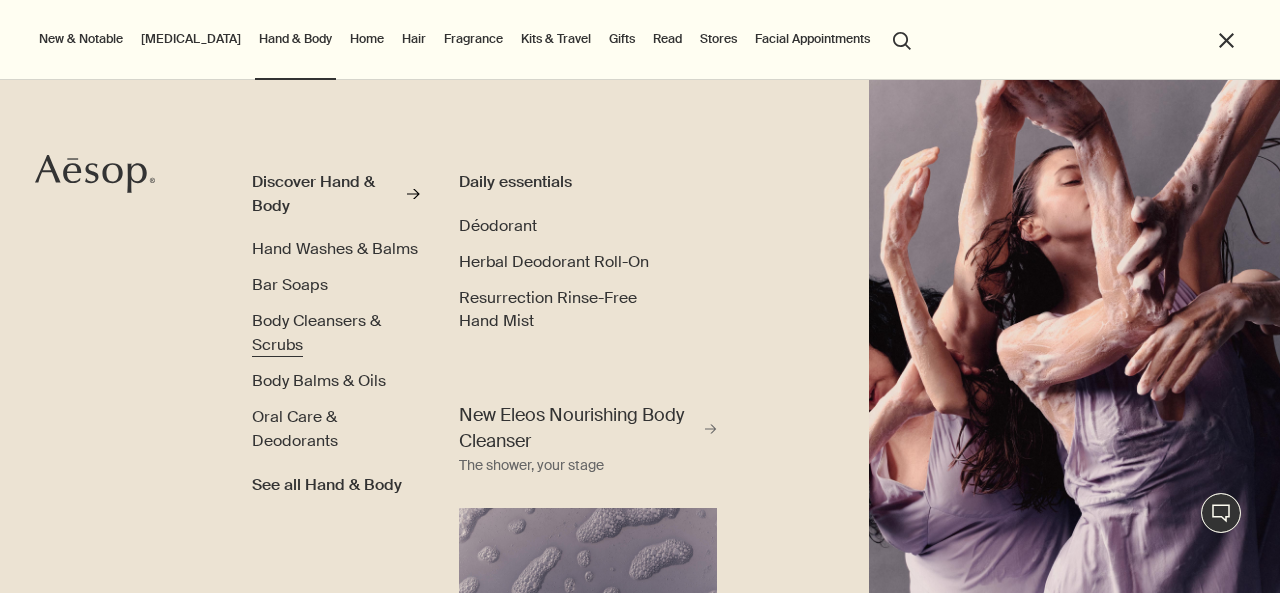 click on "Body Cleansers & Scrubs" at bounding box center (336, 332) 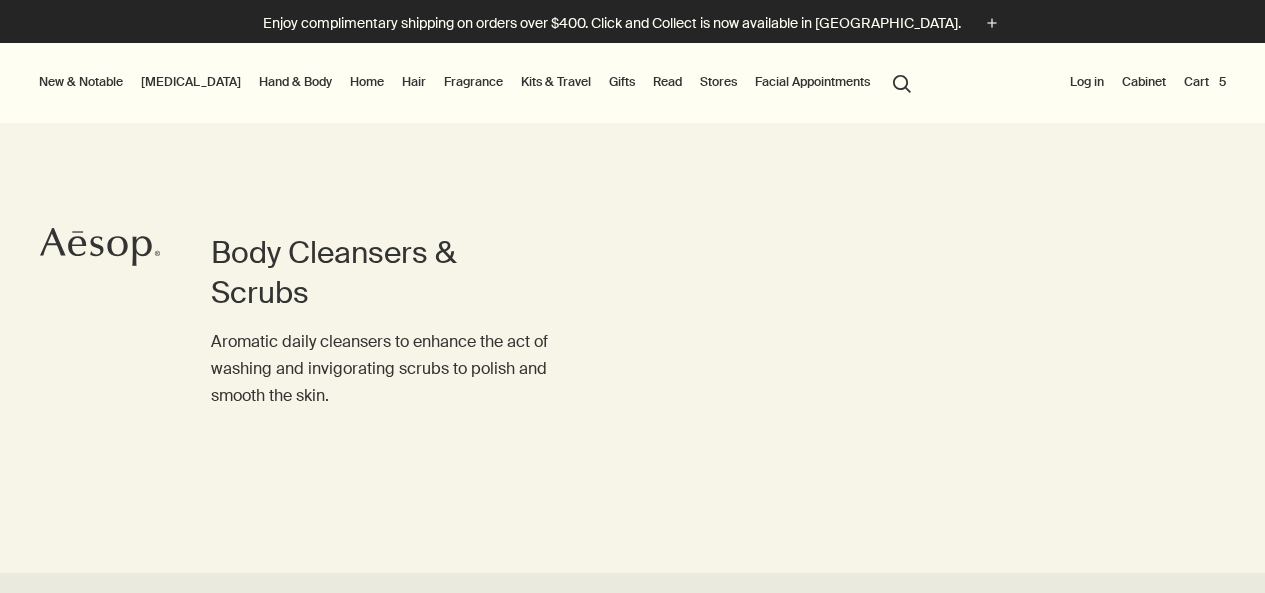 scroll, scrollTop: 0, scrollLeft: 0, axis: both 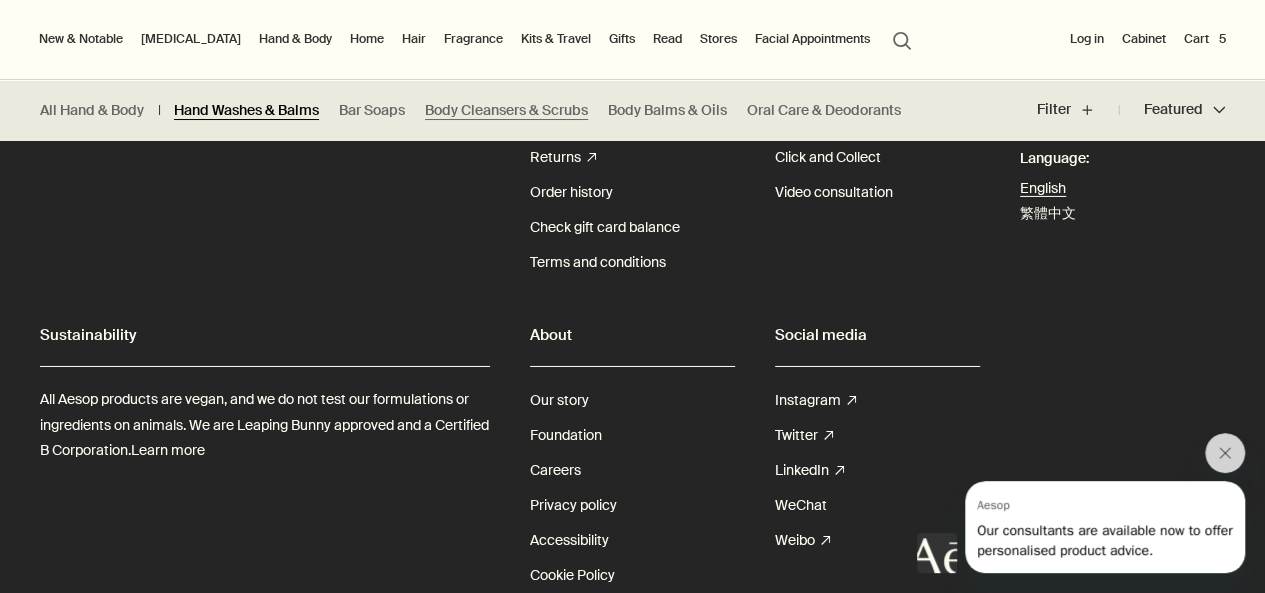 click on "Hand Washes & Balms" at bounding box center (246, 110) 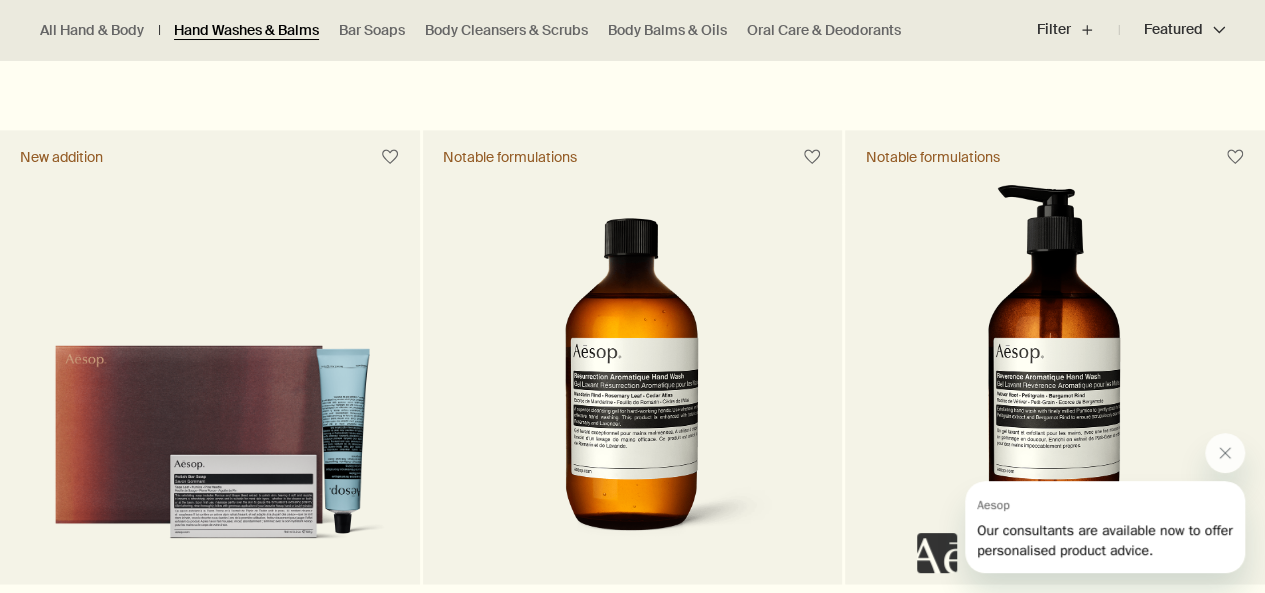 scroll, scrollTop: 1239, scrollLeft: 0, axis: vertical 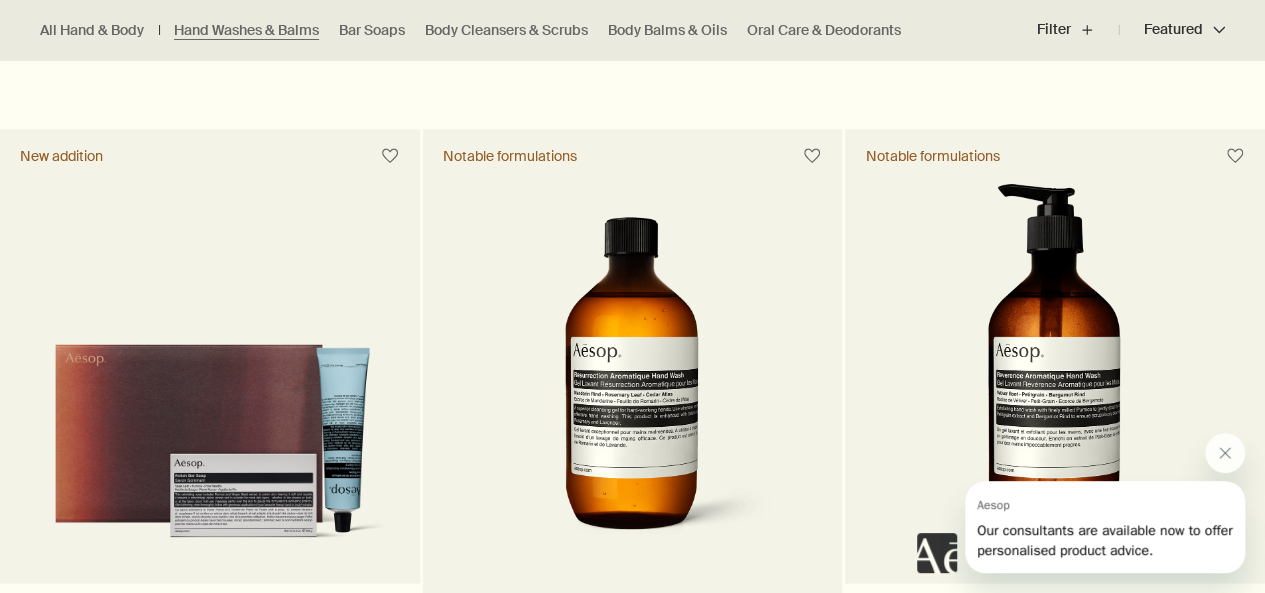 click at bounding box center (632, 368) 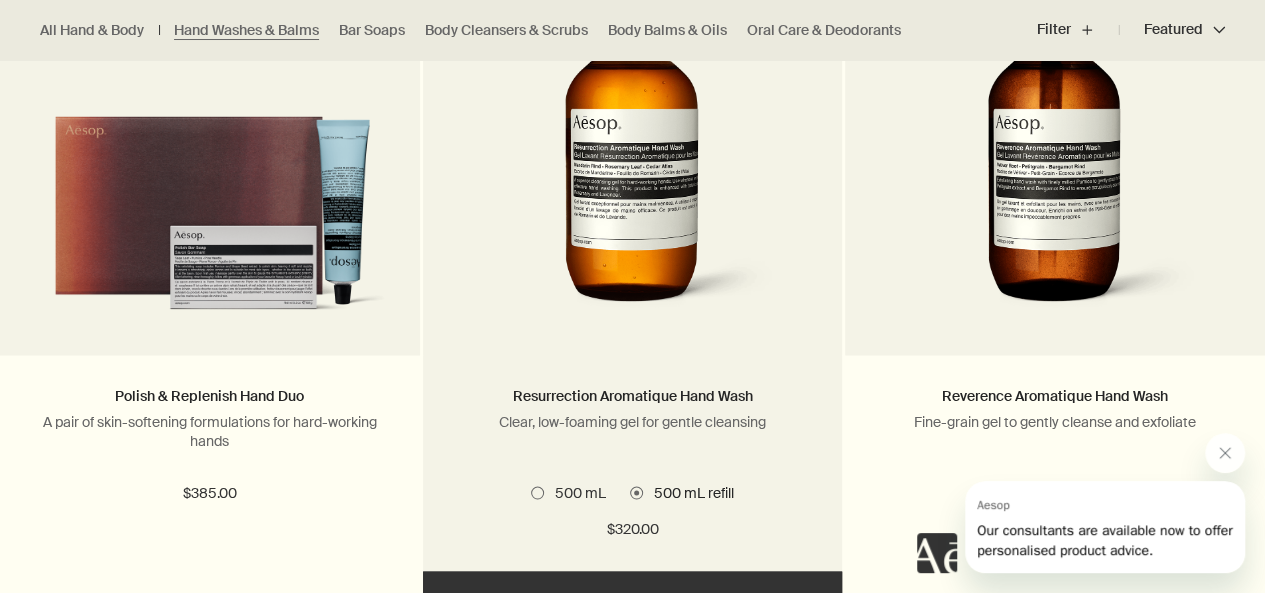 scroll, scrollTop: 1472, scrollLeft: 0, axis: vertical 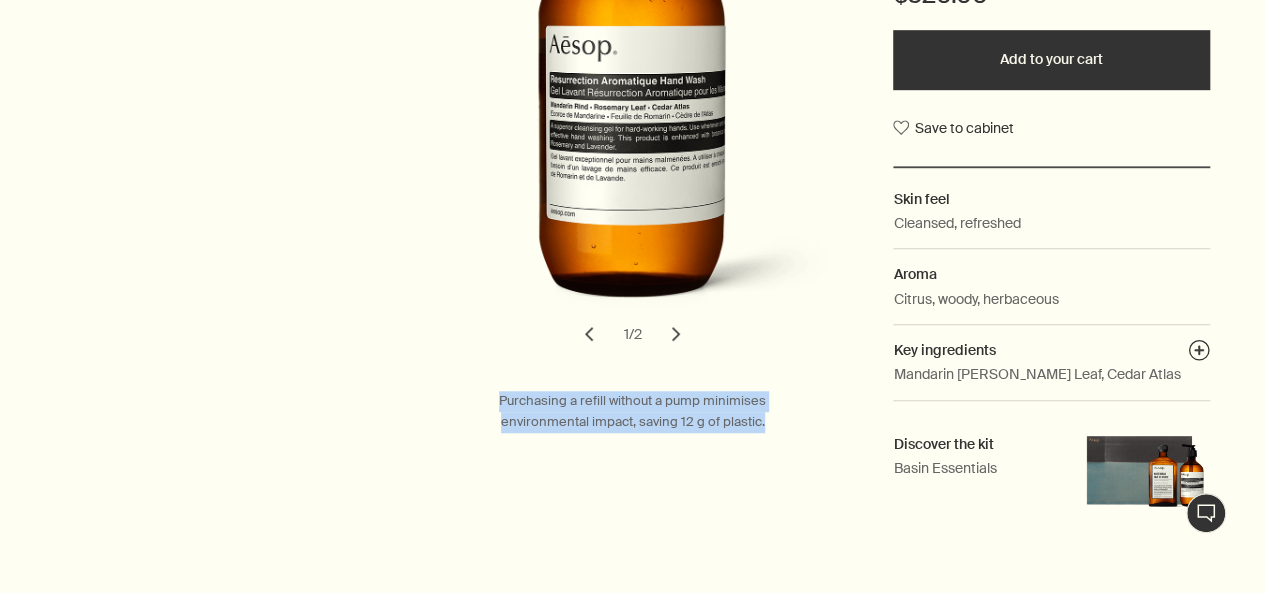 drag, startPoint x: 495, startPoint y: 401, endPoint x: 772, endPoint y: 443, distance: 280.16602 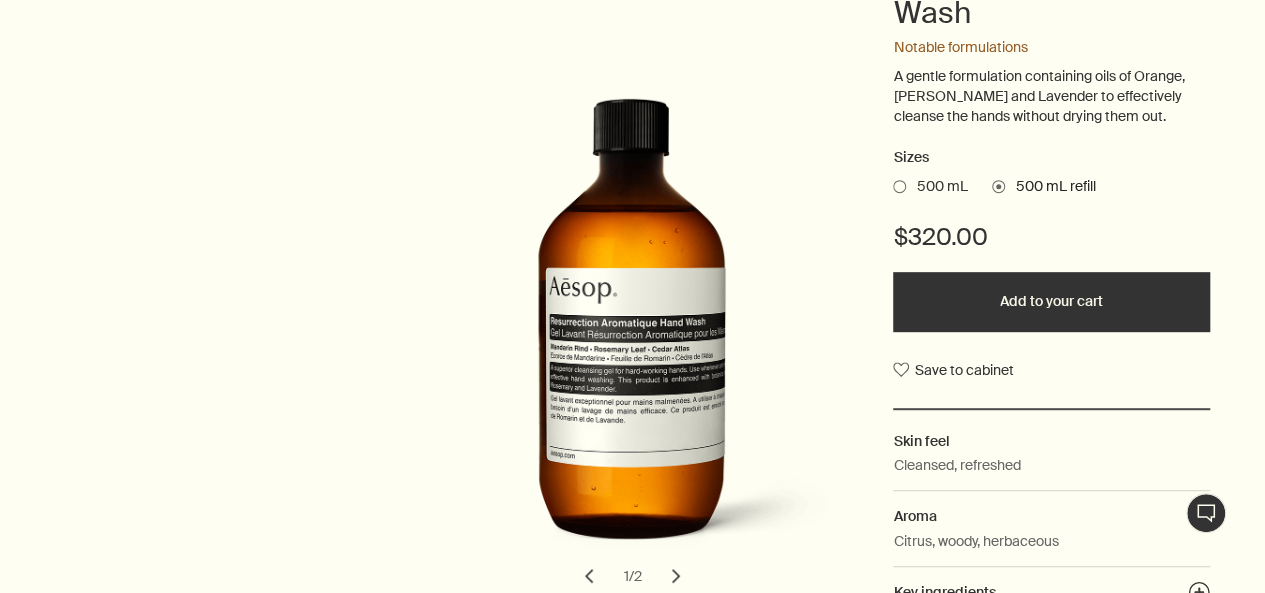 scroll, scrollTop: 384, scrollLeft: 0, axis: vertical 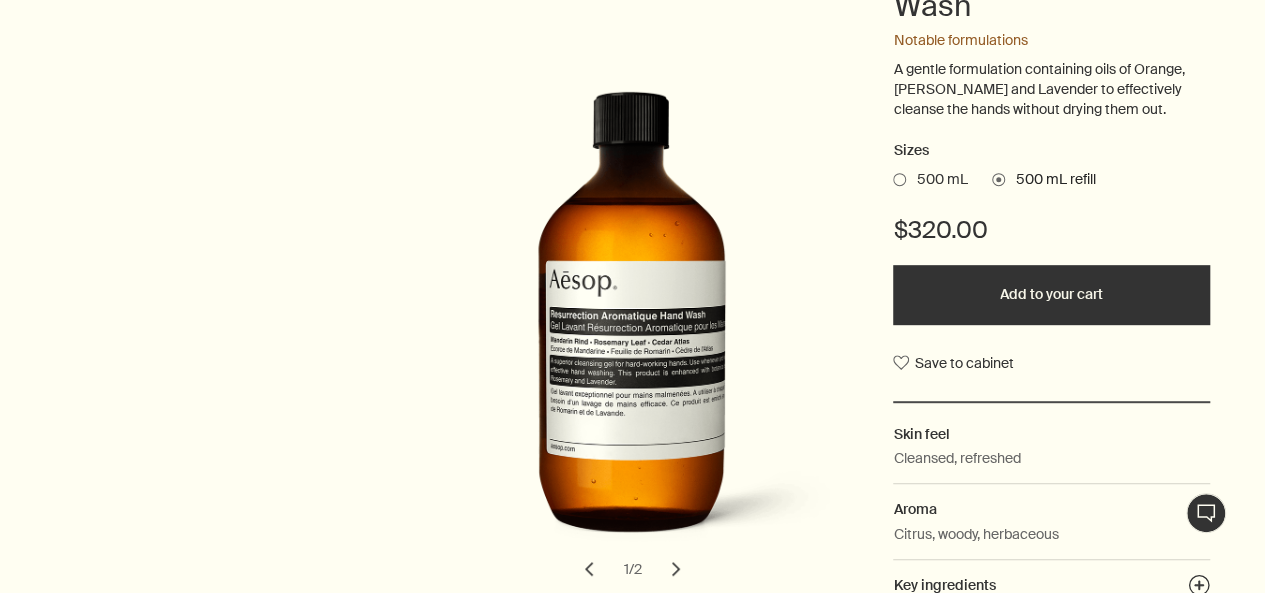 drag, startPoint x: 772, startPoint y: 443, endPoint x: 897, endPoint y: 175, distance: 295.71777 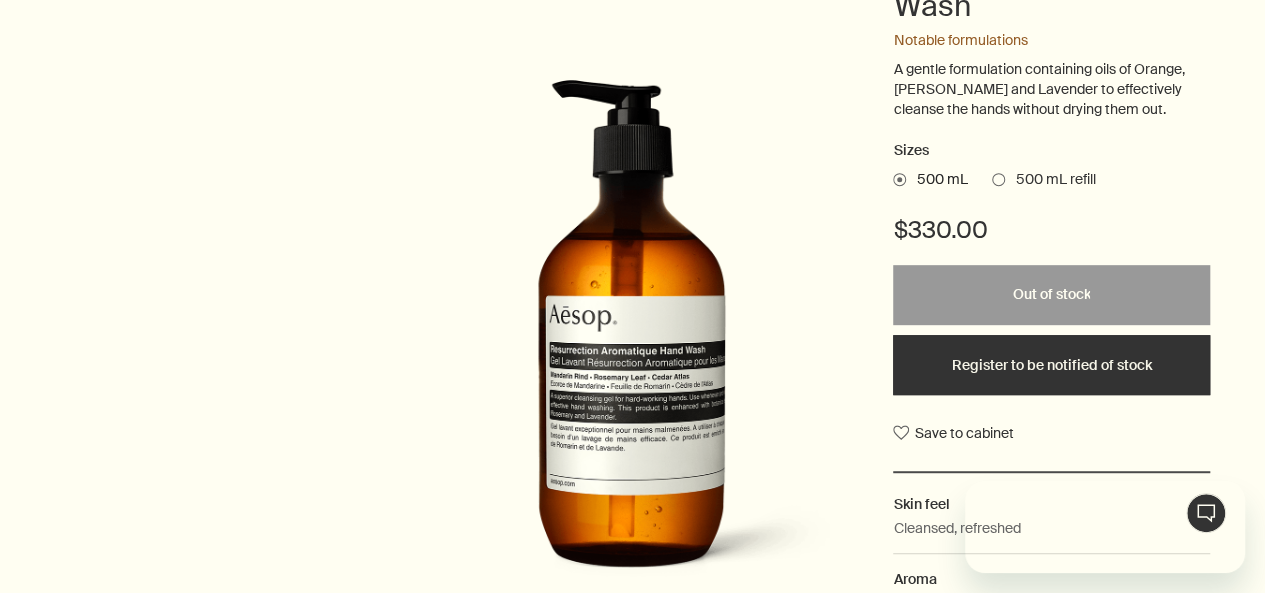 scroll, scrollTop: 0, scrollLeft: 0, axis: both 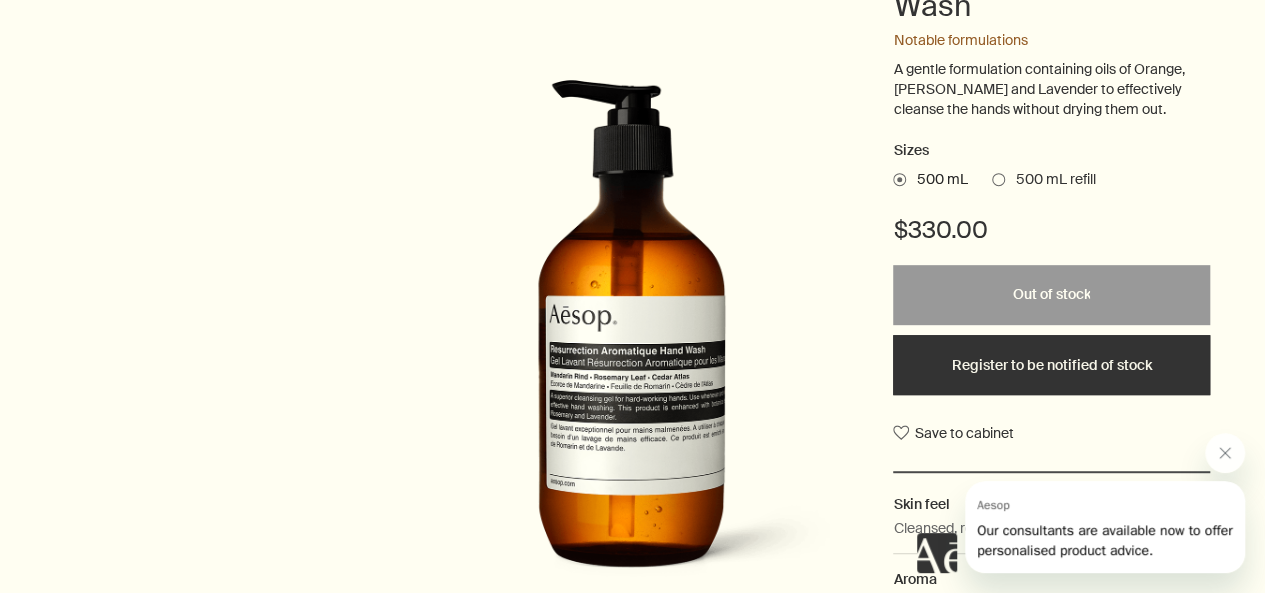 drag, startPoint x: 1045, startPoint y: 178, endPoint x: 1113, endPoint y: 161, distance: 70.0928 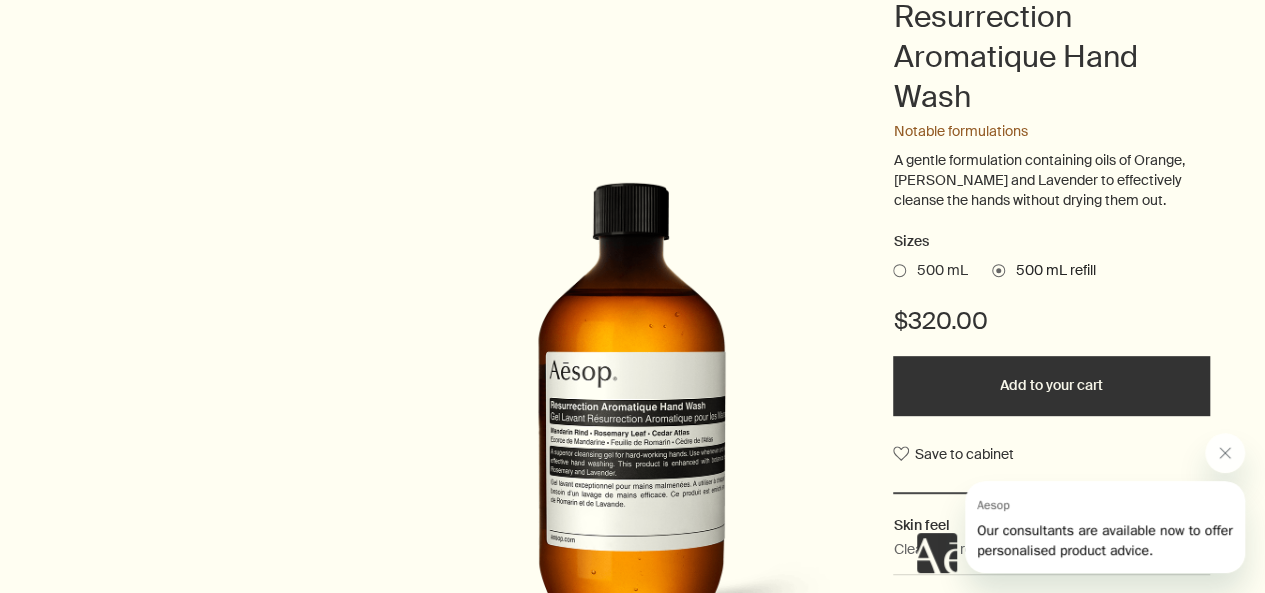 scroll, scrollTop: 294, scrollLeft: 0, axis: vertical 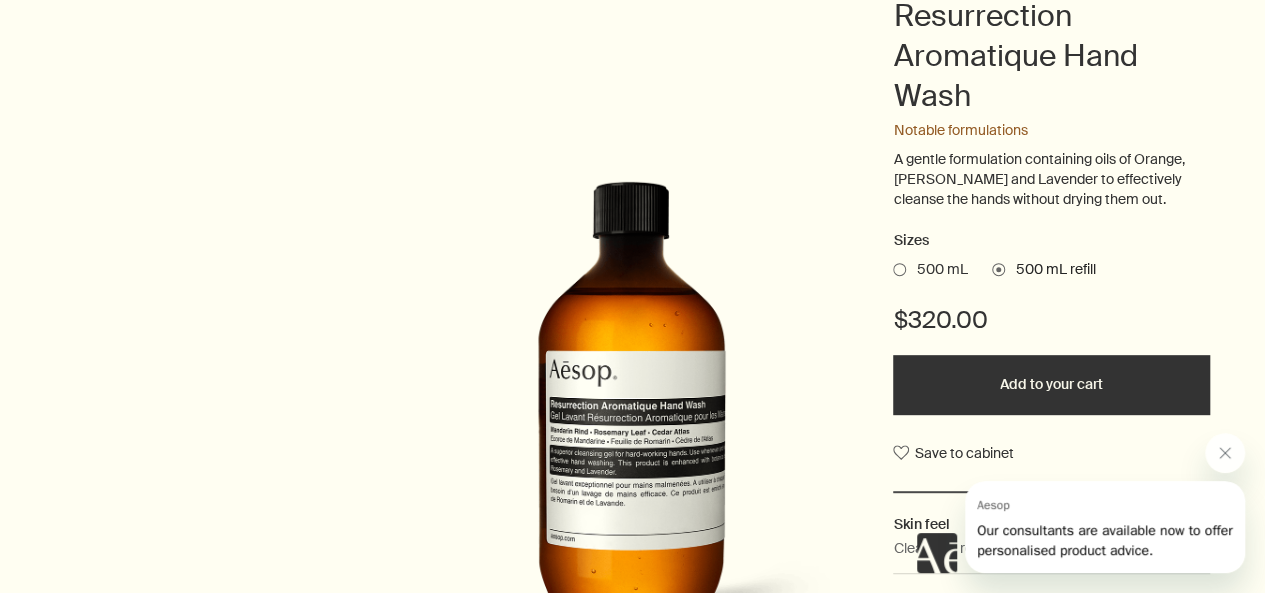 click on "500 mL" at bounding box center (936, 270) 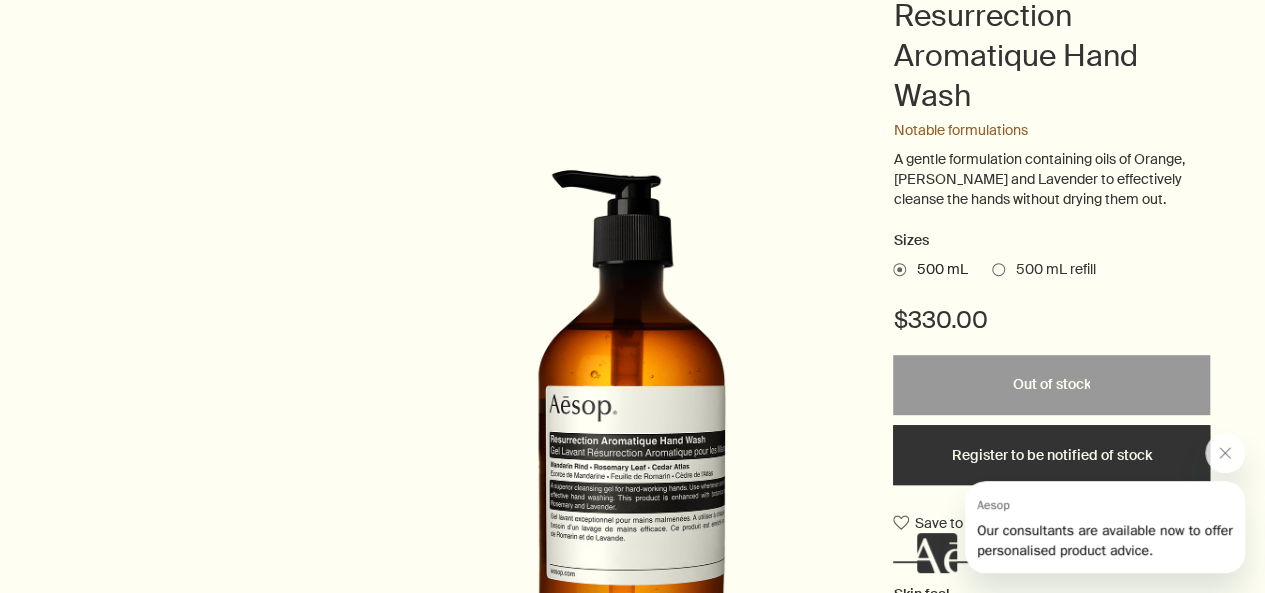 click at bounding box center (998, 269) 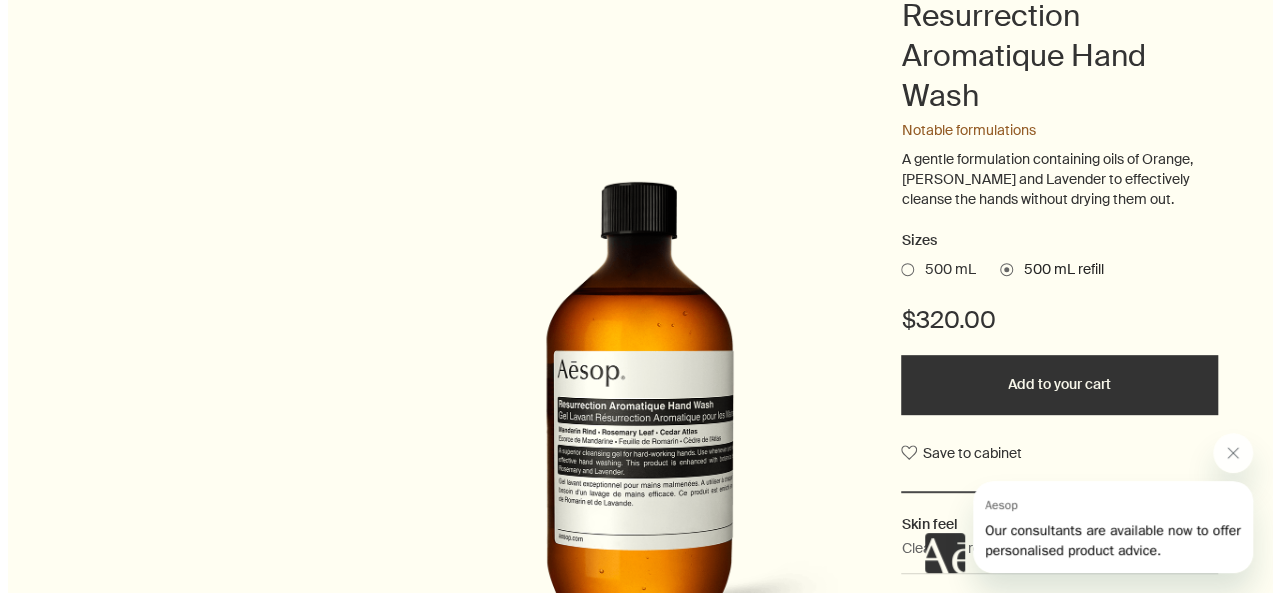 scroll, scrollTop: 0, scrollLeft: 0, axis: both 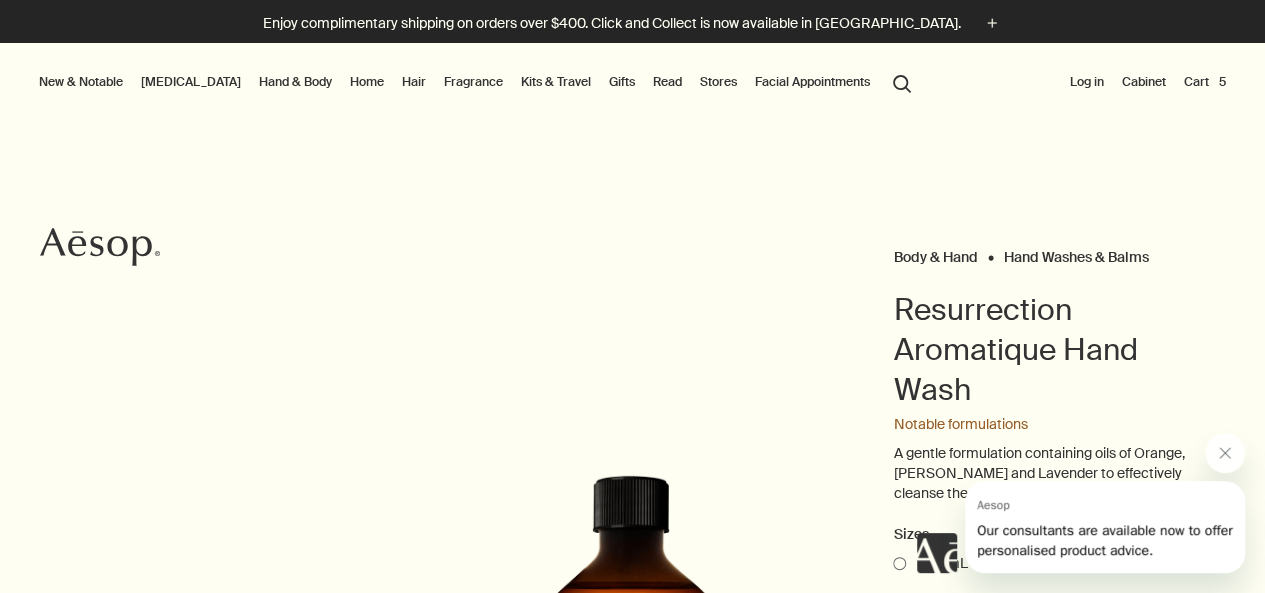 click on "Hand & Body" at bounding box center (295, 82) 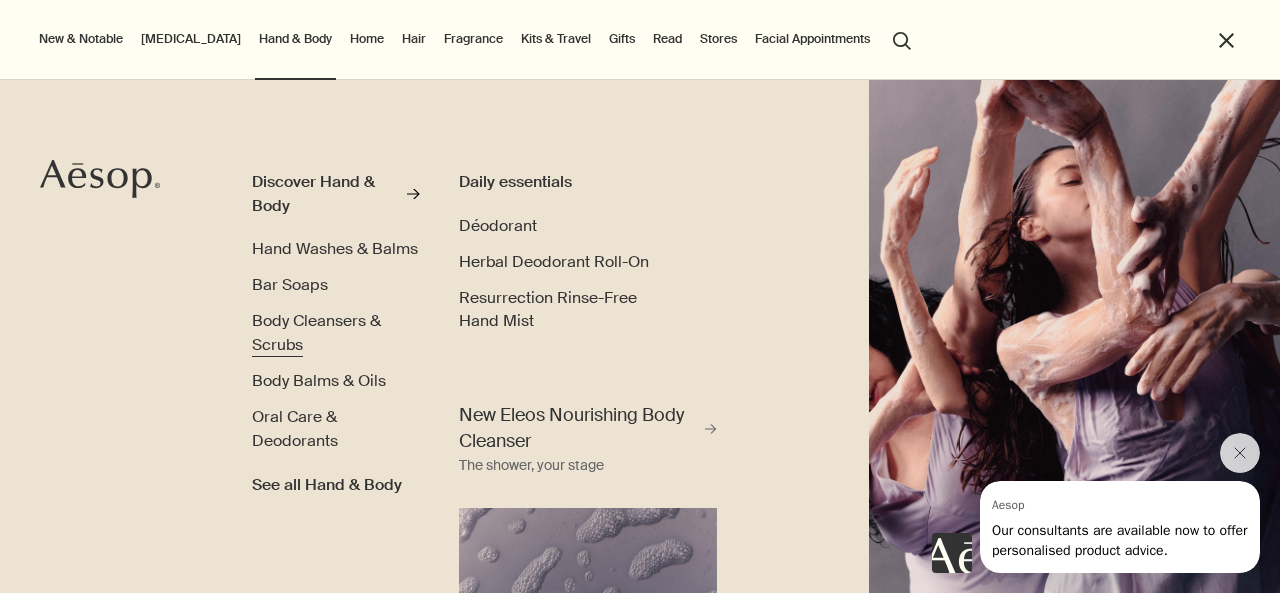 click on "Body Cleansers & Scrubs" at bounding box center [316, 332] 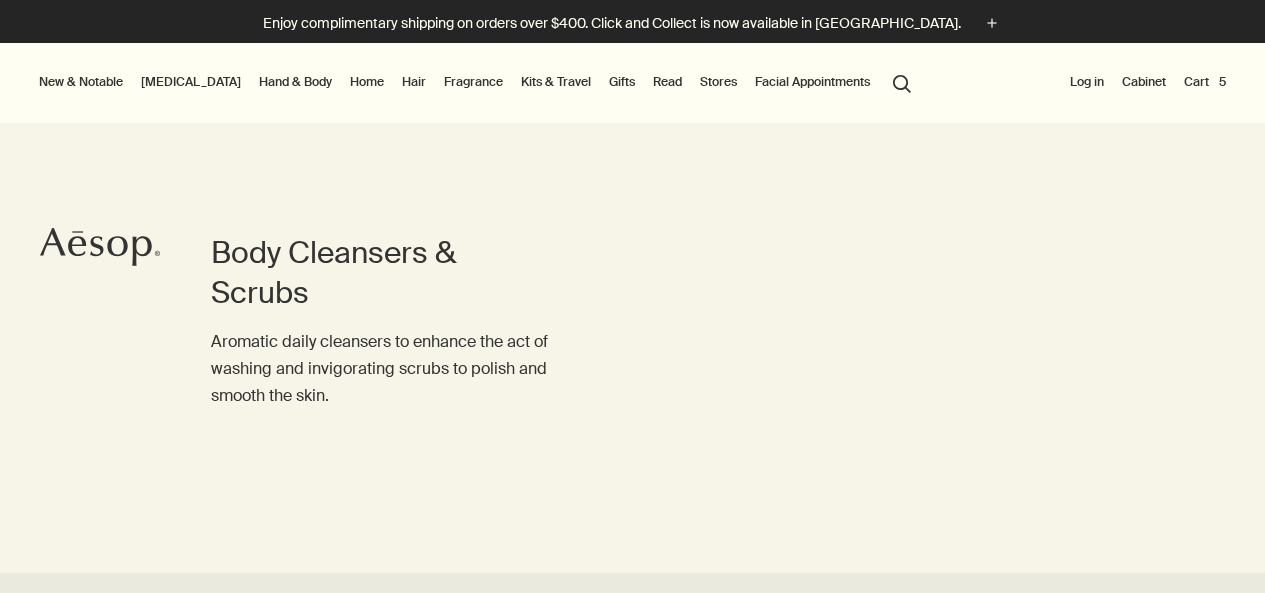 scroll, scrollTop: 0, scrollLeft: 0, axis: both 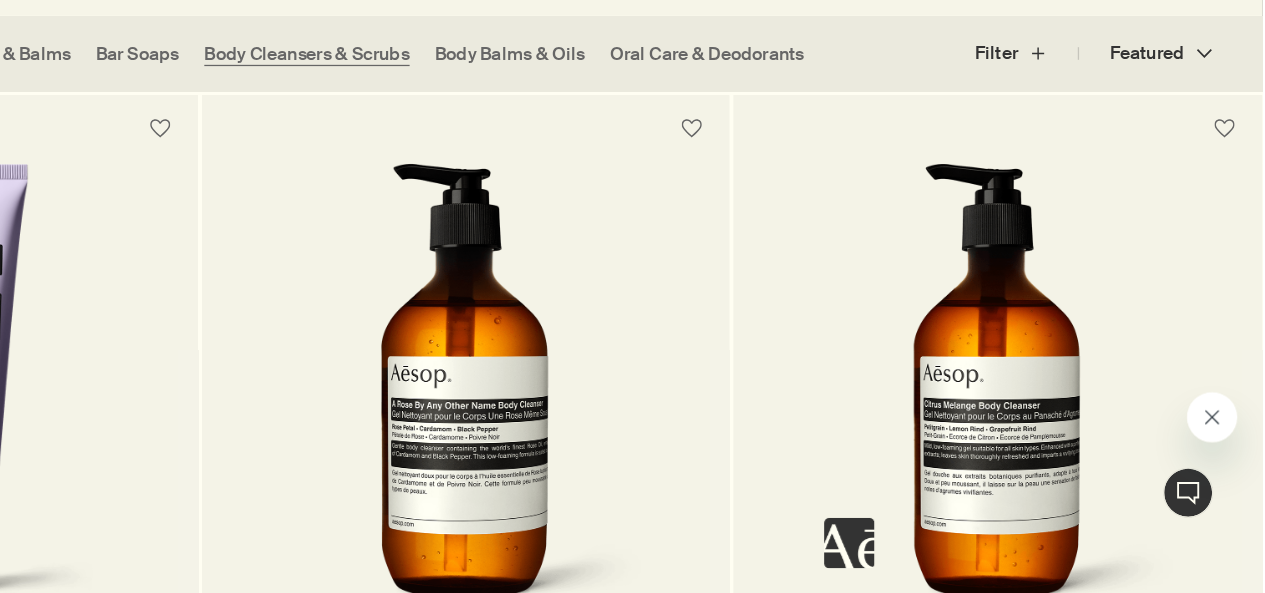 click 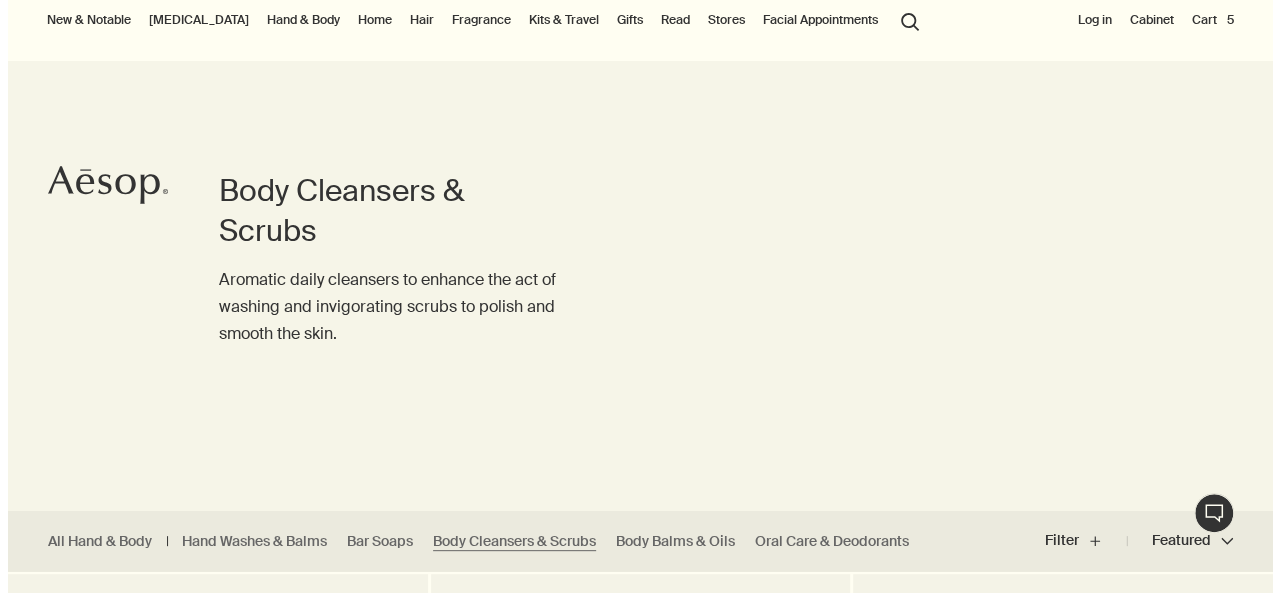 scroll, scrollTop: 0, scrollLeft: 0, axis: both 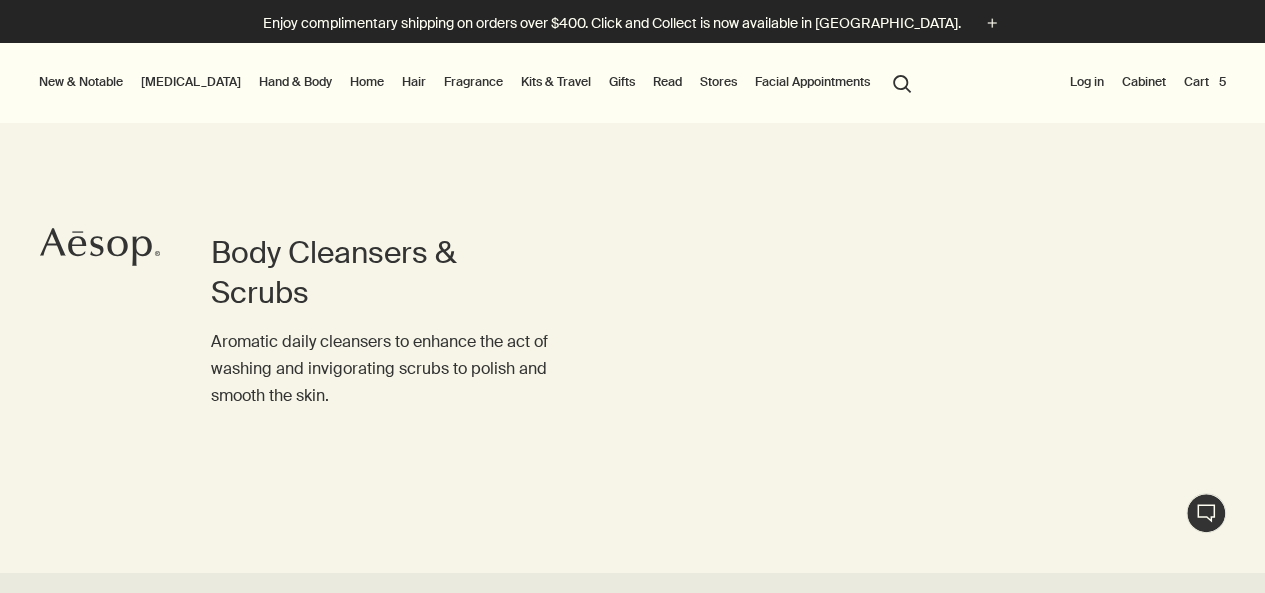 click on "Hand & Body" at bounding box center [295, 82] 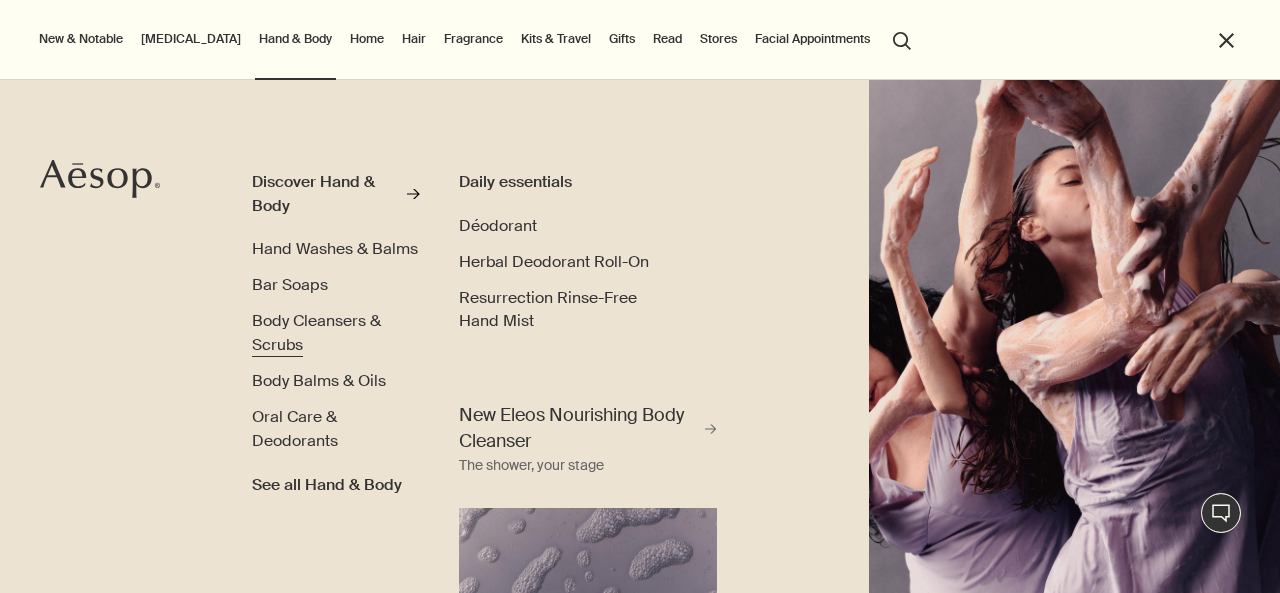 click on "Body Cleansers & Scrubs" at bounding box center (316, 332) 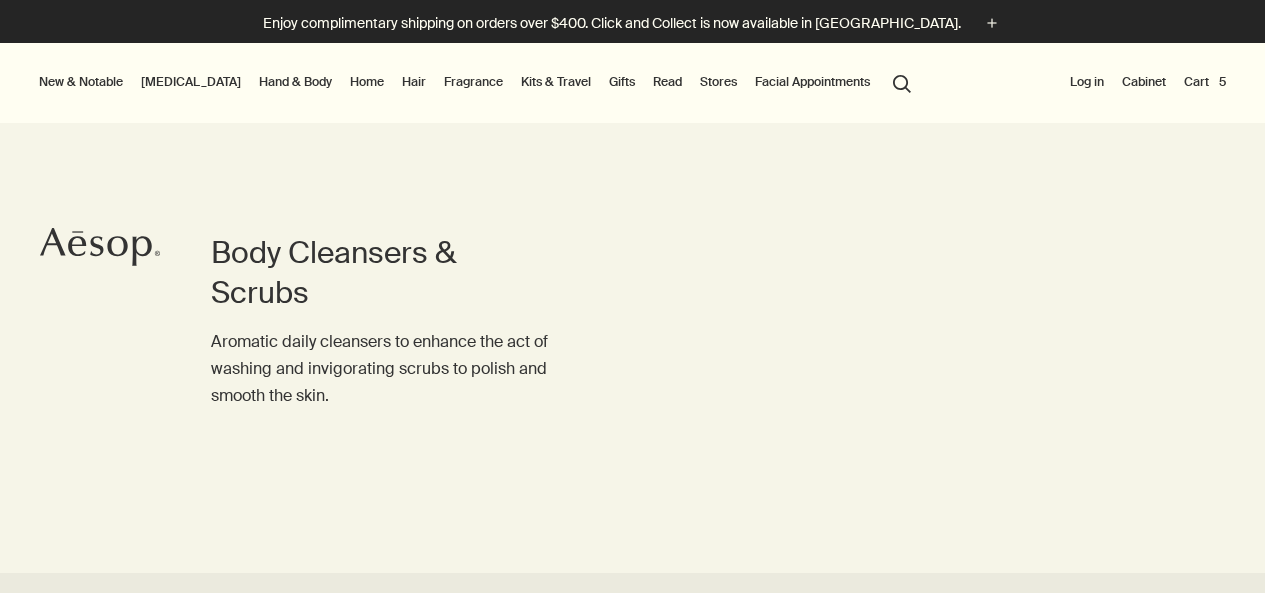 scroll, scrollTop: 0, scrollLeft: 0, axis: both 